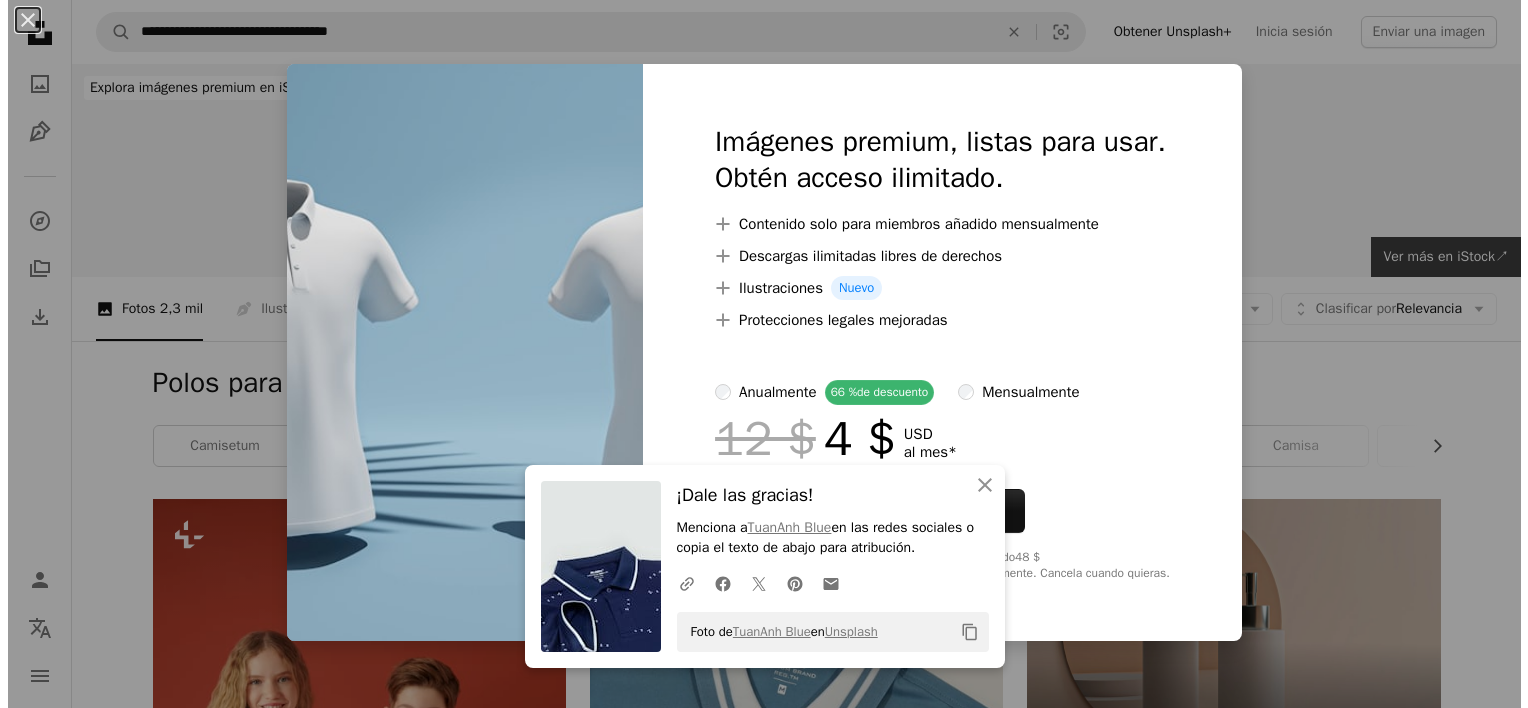 scroll, scrollTop: 10716, scrollLeft: 0, axis: vertical 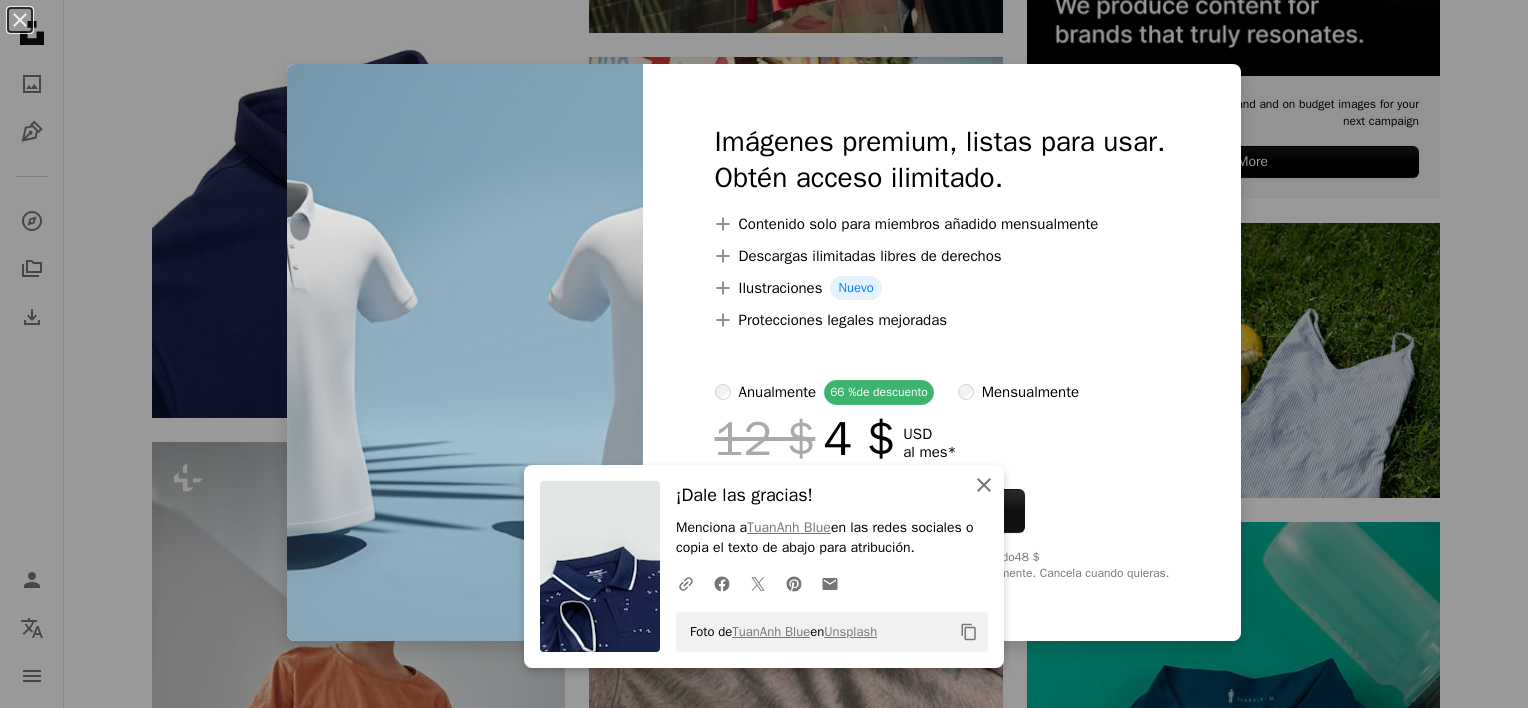 click on "An X shape" 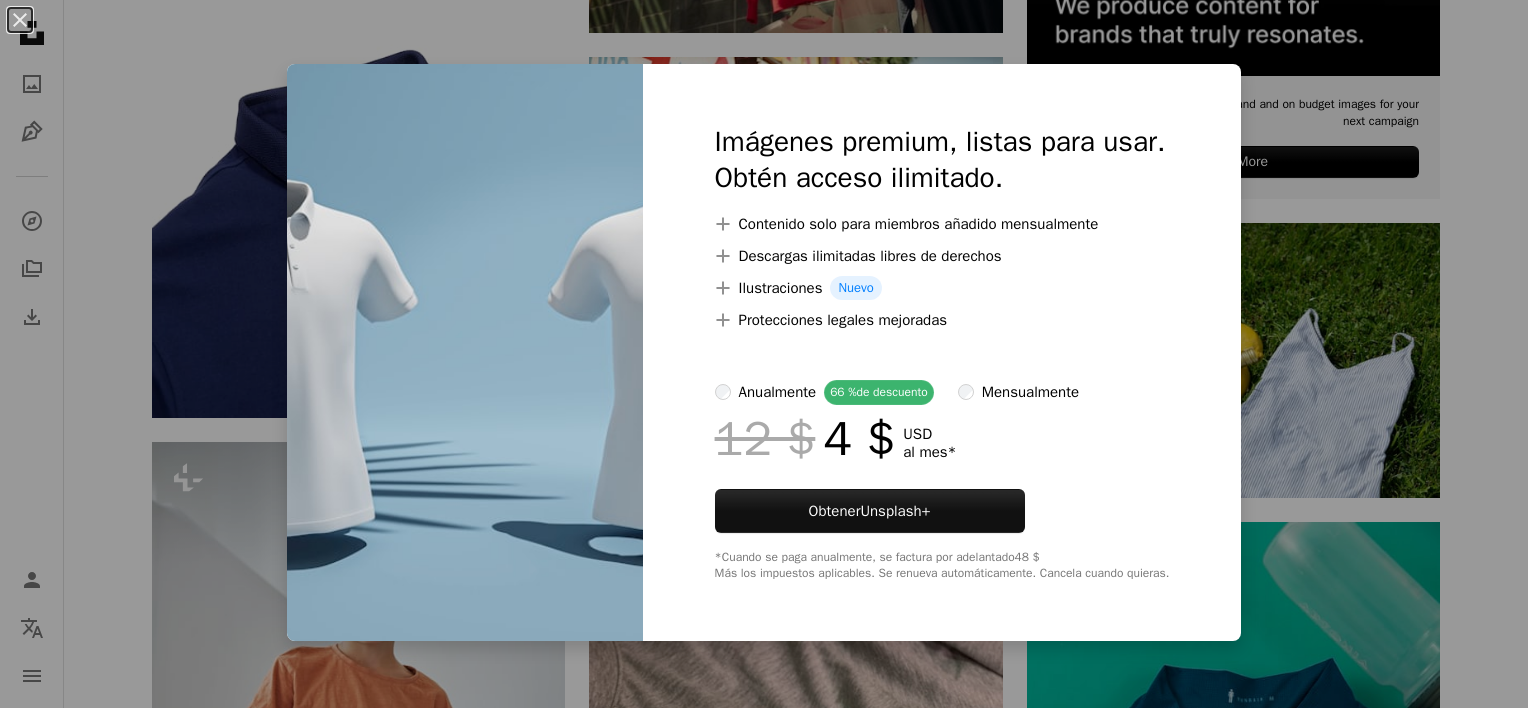click on "An X shape Imágenes premium, listas para usar. Obtén acceso ilimitado. A plus sign Contenido solo para miembros añadido mensualmente A plus sign Descargas ilimitadas libres de derechos A plus sign Ilustraciones  Nuevo A plus sign Protecciones legales mejoradas anualmente 66 %  de descuento mensualmente 12 $   4 $ USD al mes * Obtener  Unsplash+ *Cuando se paga anualmente, se factura por adelantado  48 $ Más los impuestos aplicables. Se renueva automáticamente. Cancela cuando quieras." at bounding box center [764, 354] 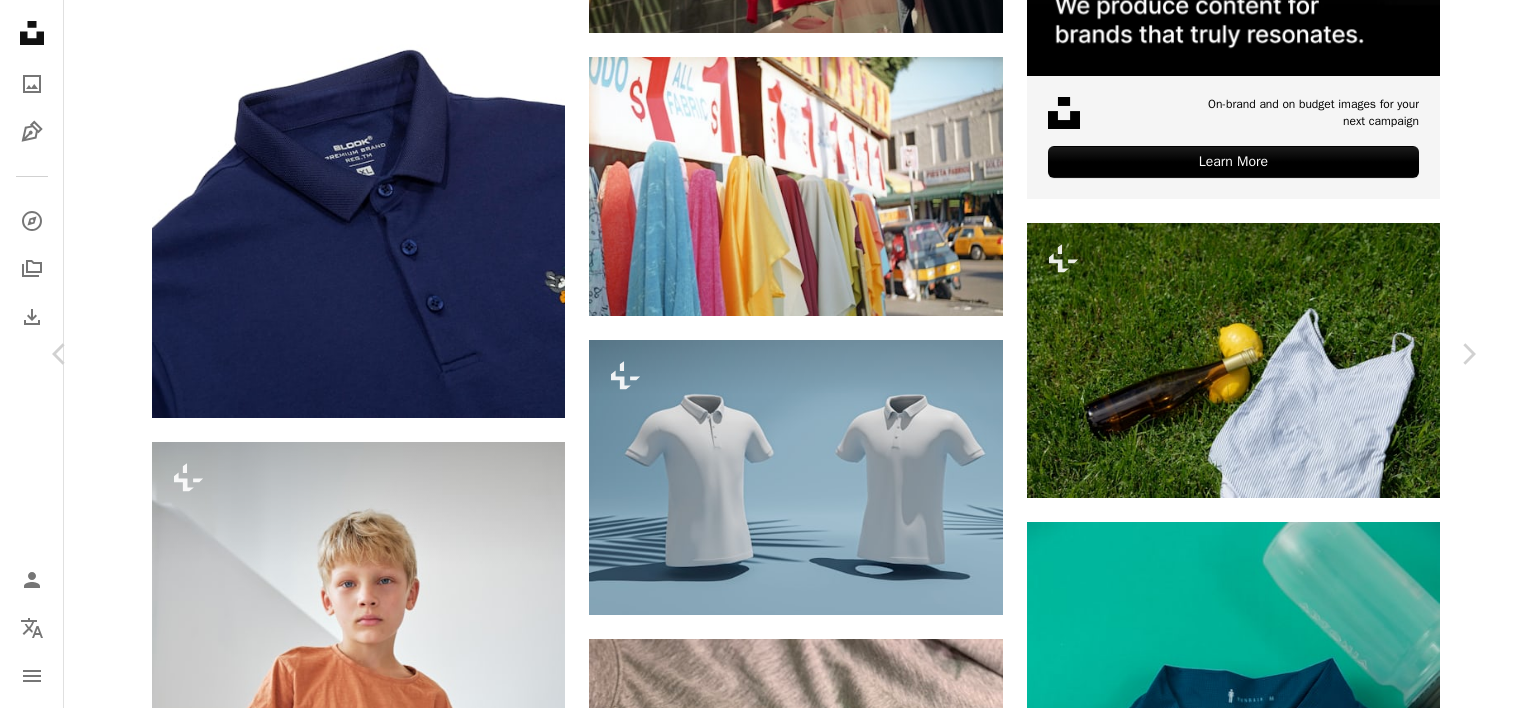 scroll, scrollTop: 0, scrollLeft: 0, axis: both 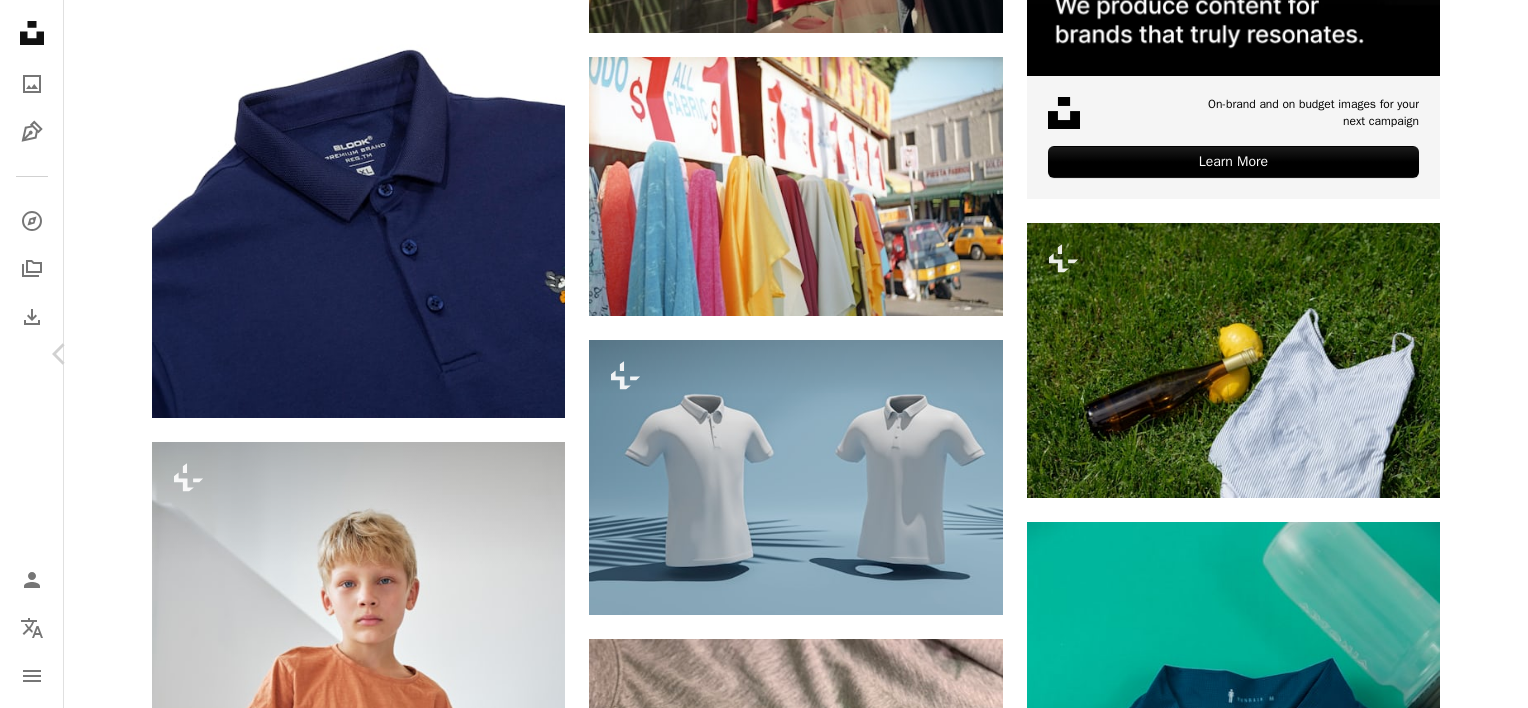 click on "Chevron right" at bounding box center (1468, 354) 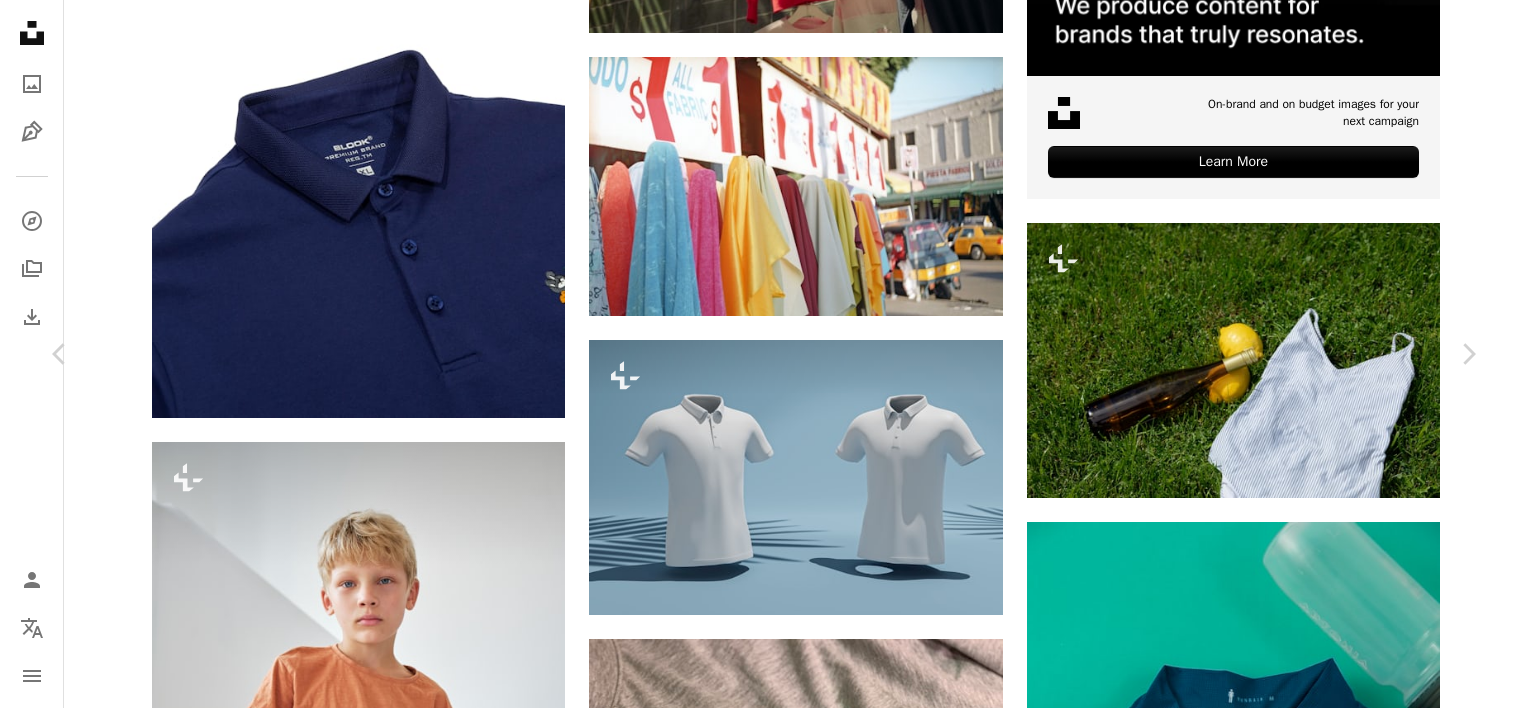 click on "An X shape" at bounding box center (20, 20) 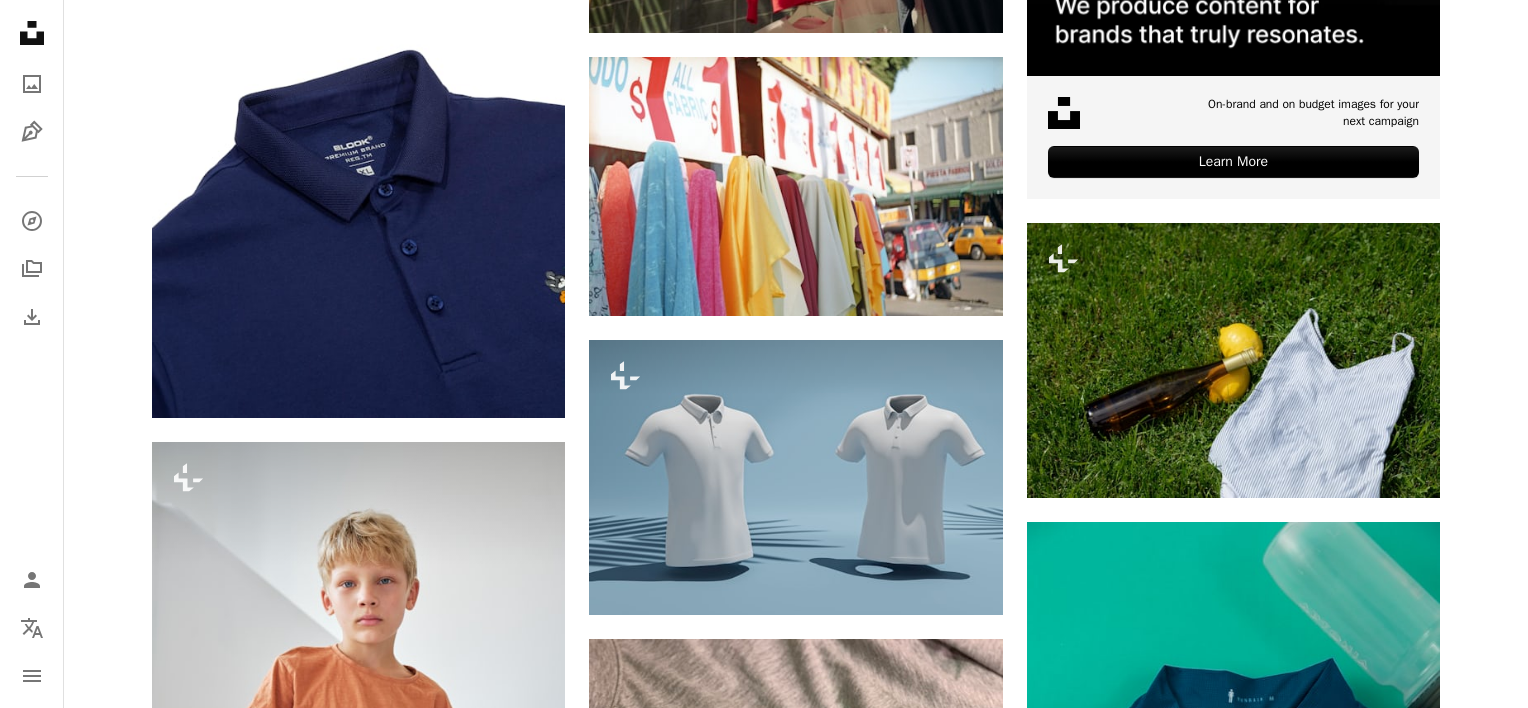 scroll, scrollTop: 10916, scrollLeft: 0, axis: vertical 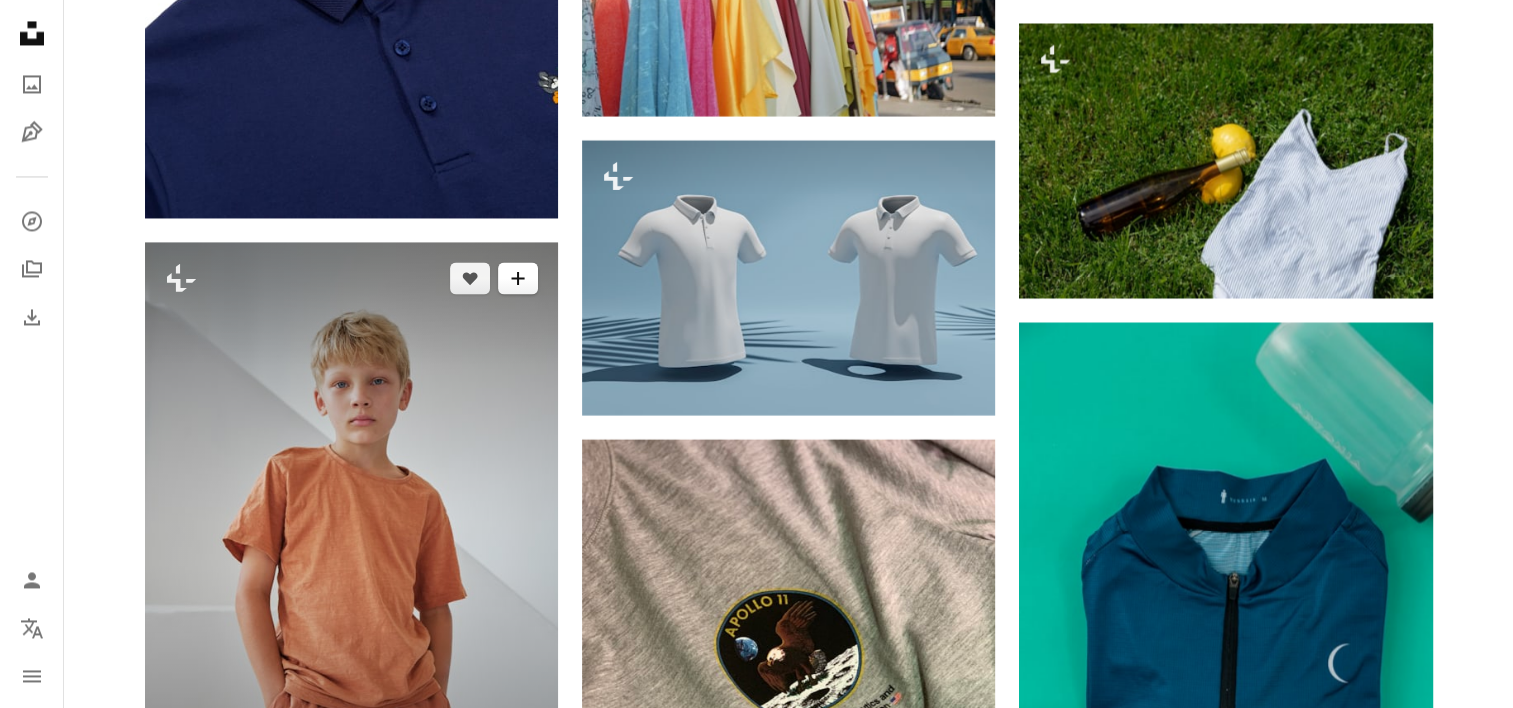 click on "A plus sign" at bounding box center [518, 278] 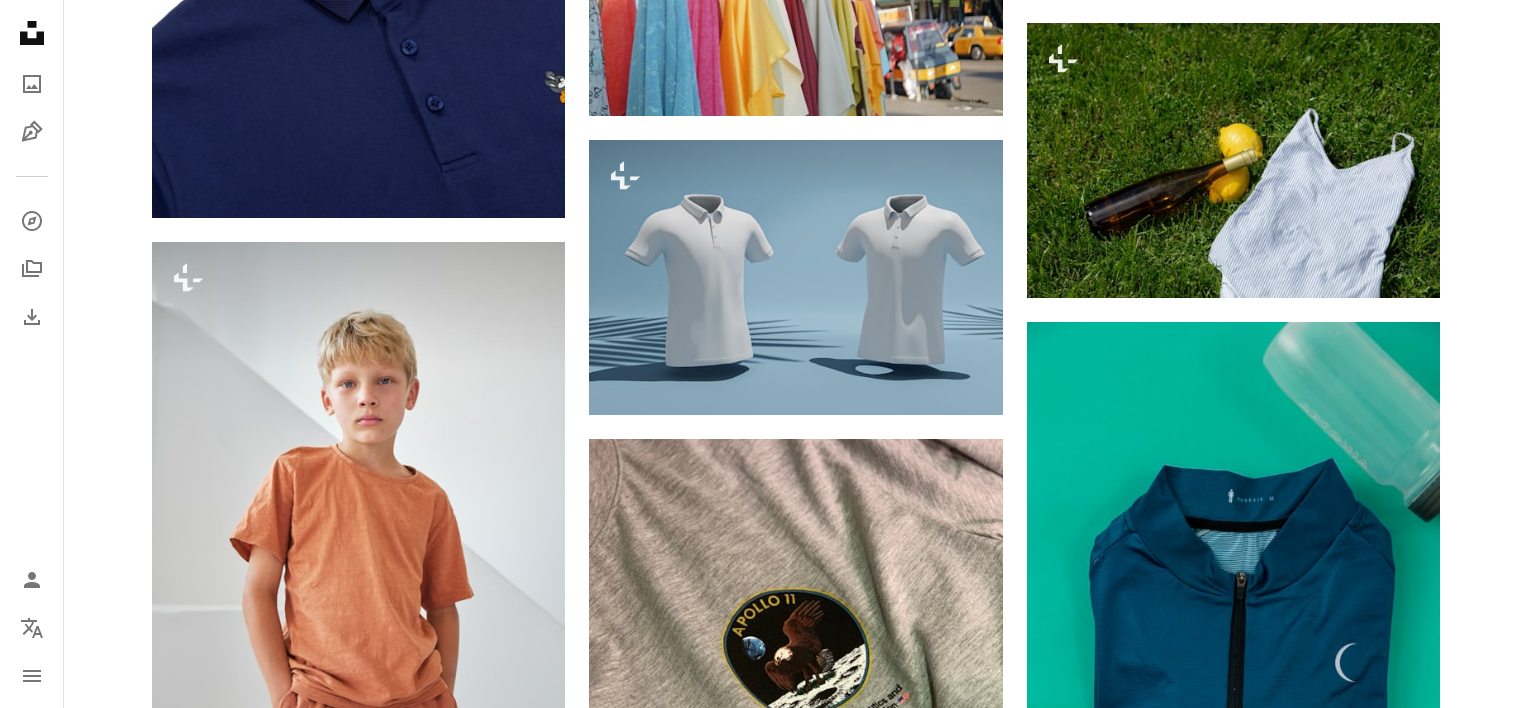 click on "An X shape" at bounding box center [20, 20] 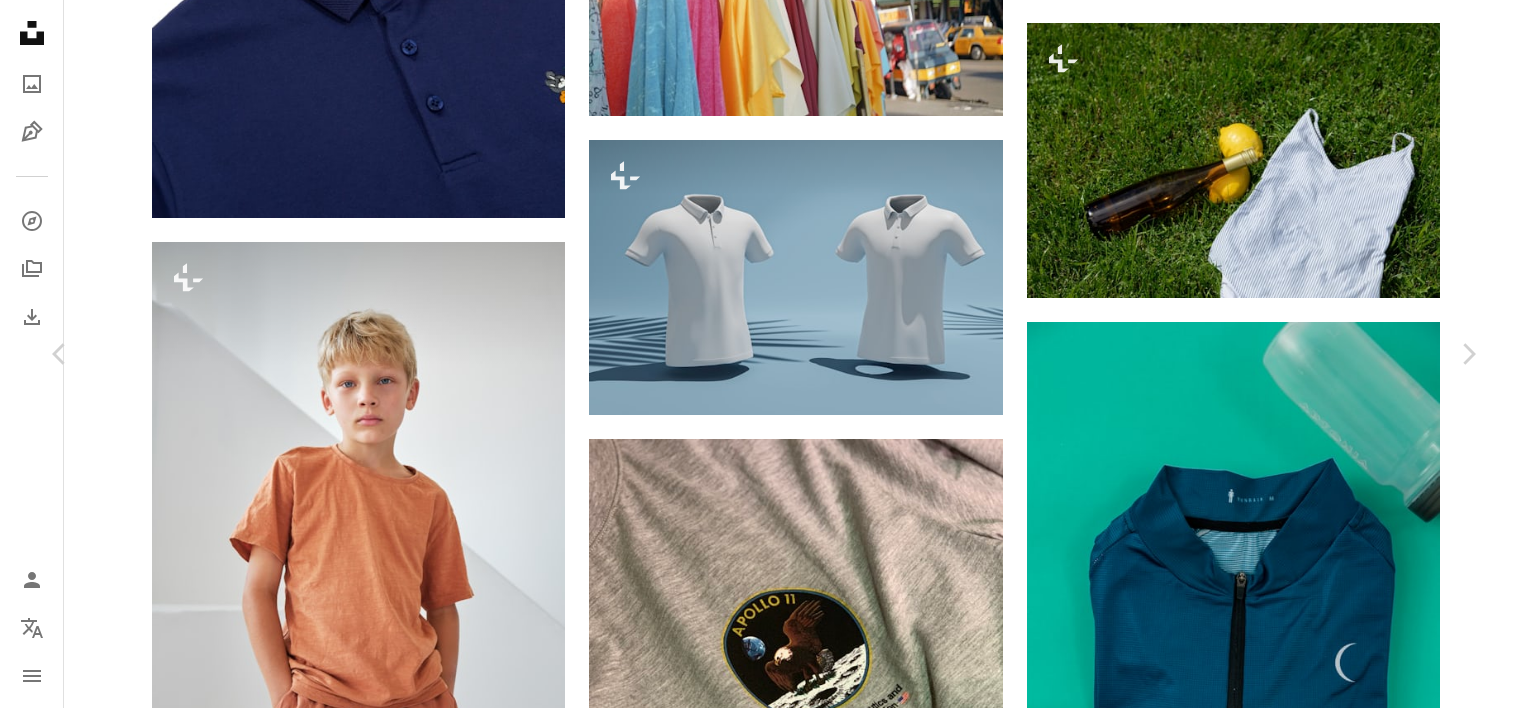click at bounding box center (756, 7361) 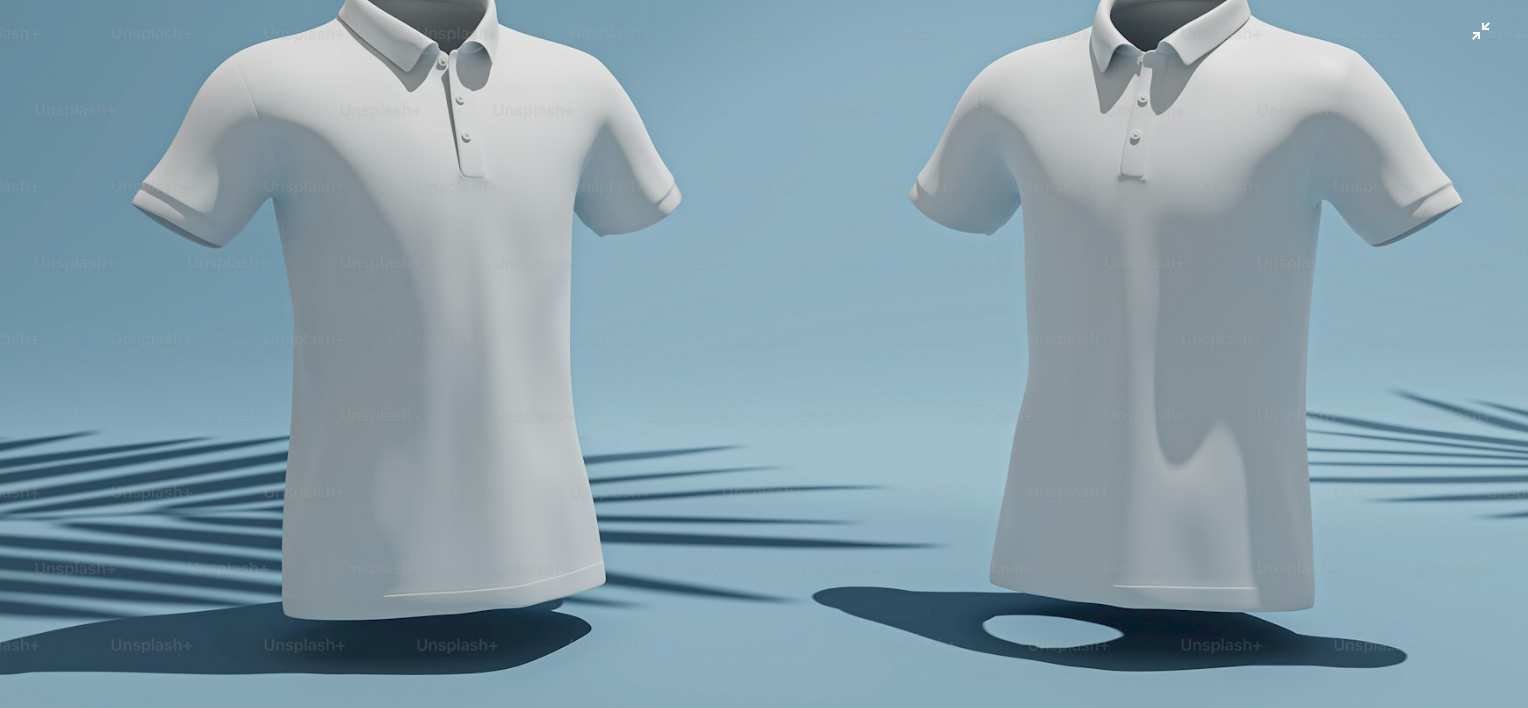 scroll, scrollTop: 246, scrollLeft: 0, axis: vertical 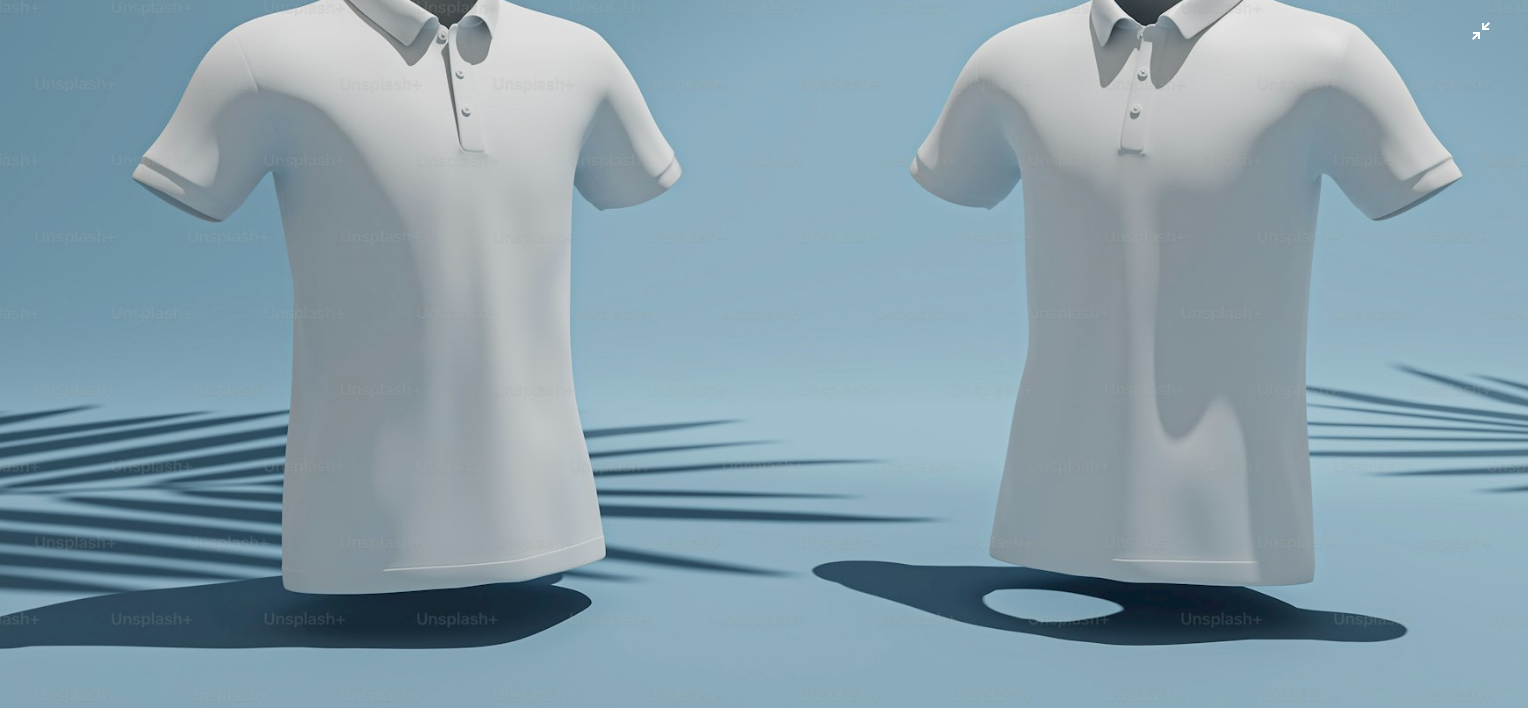 click at bounding box center (764, 263) 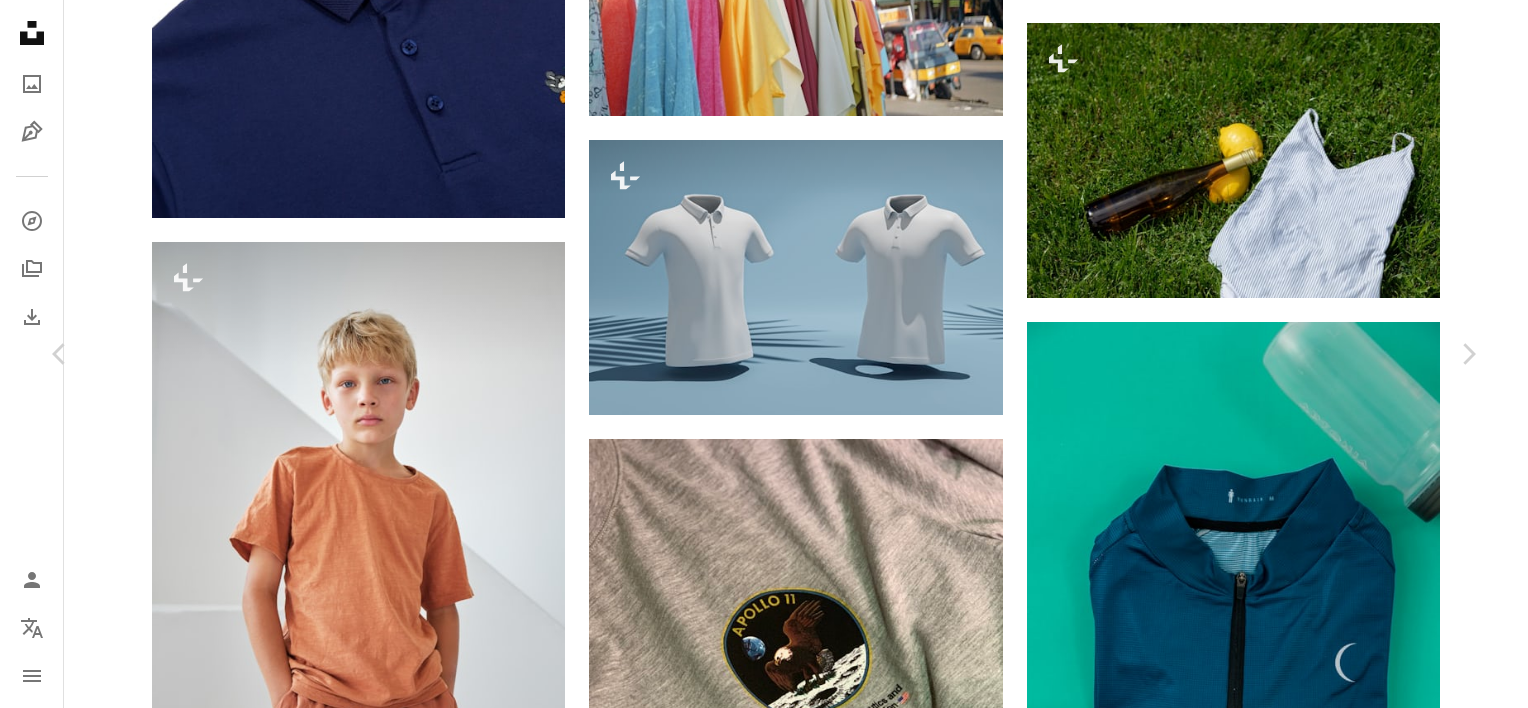 scroll, scrollTop: 576, scrollLeft: 0, axis: vertical 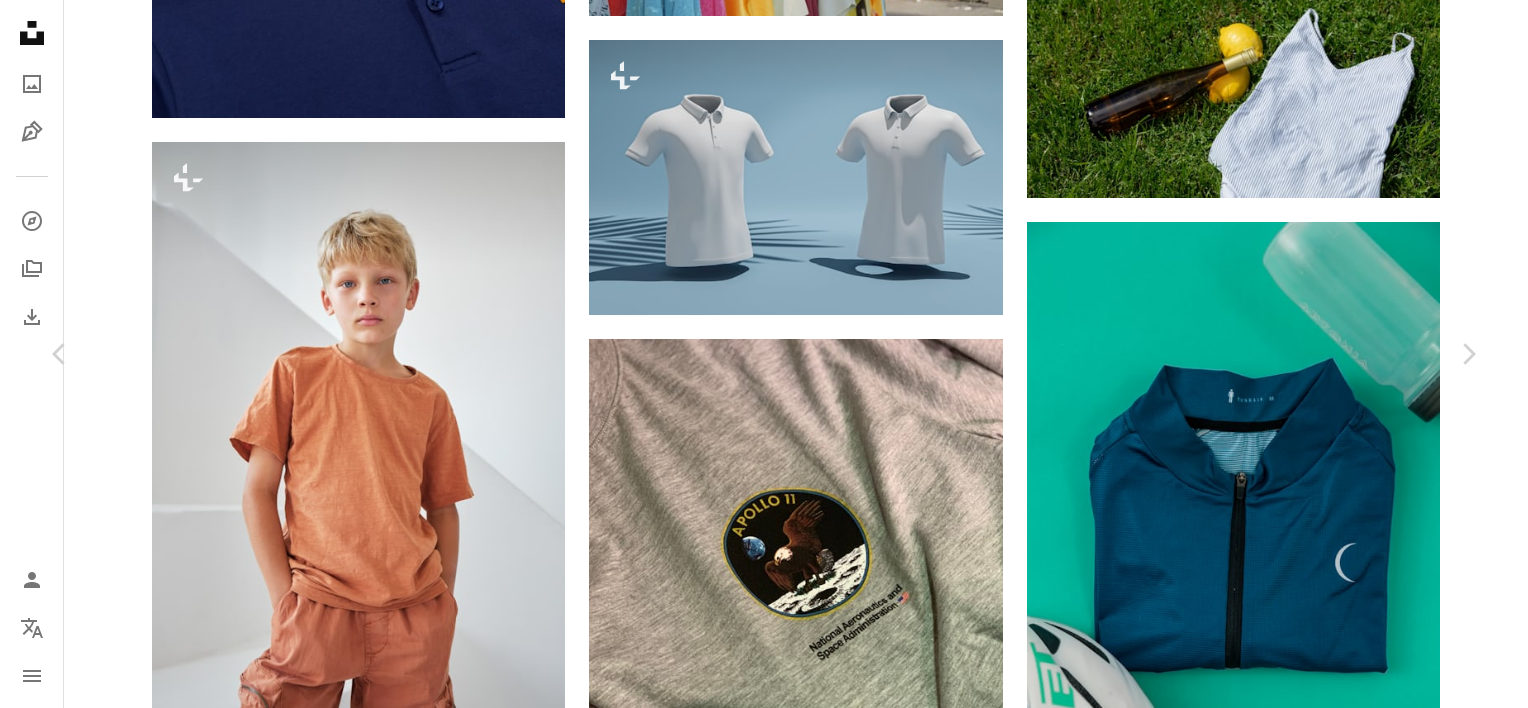 click on "An X shape" at bounding box center [20, 20] 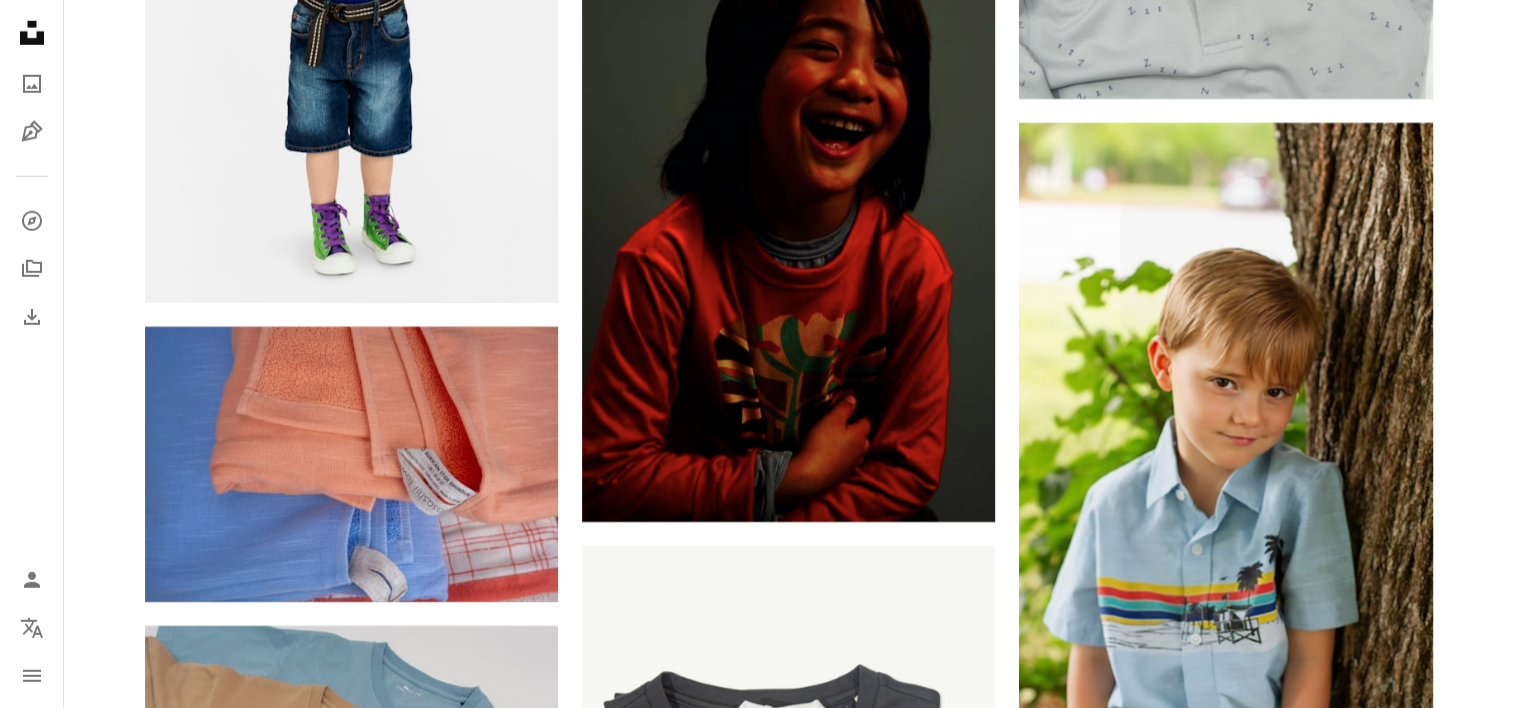 scroll, scrollTop: 13164, scrollLeft: 0, axis: vertical 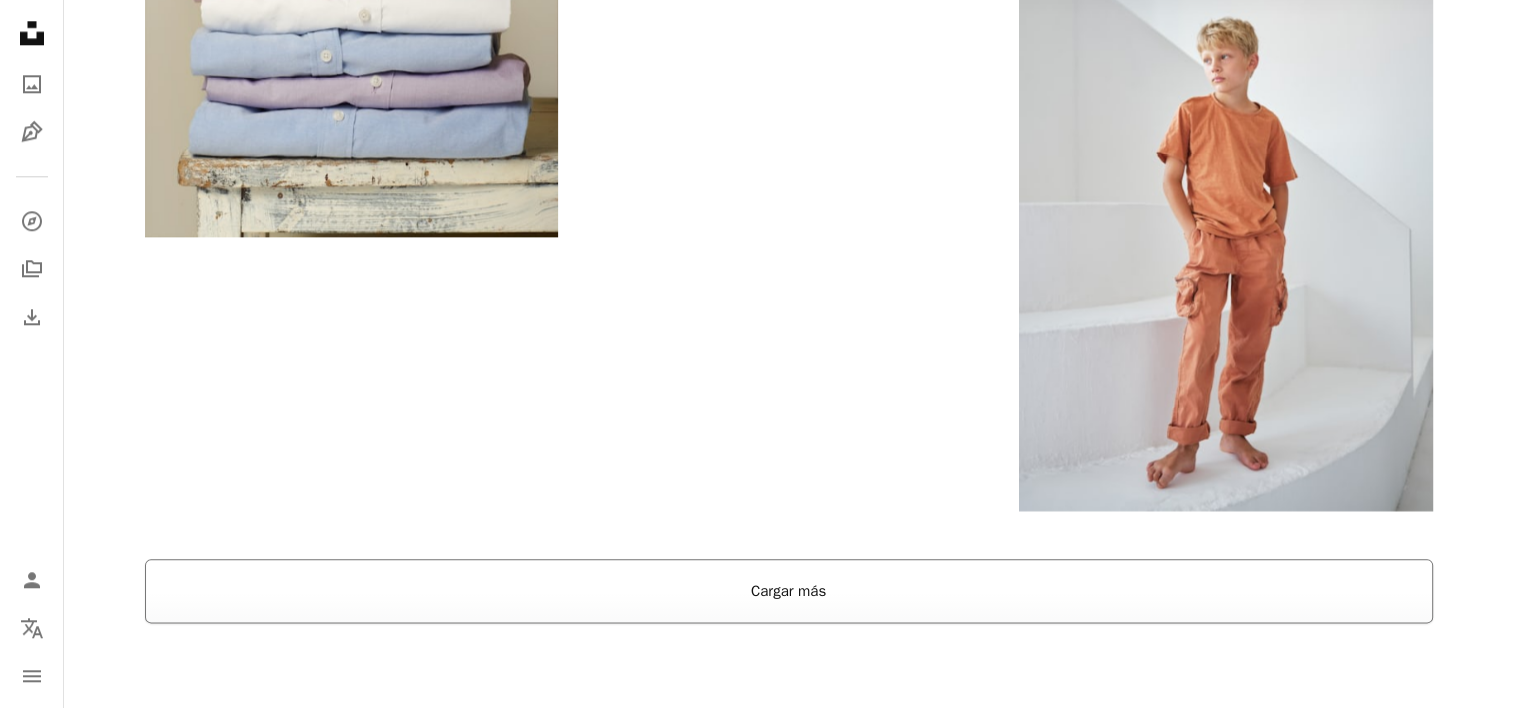 click on "Cargar más" at bounding box center (789, 591) 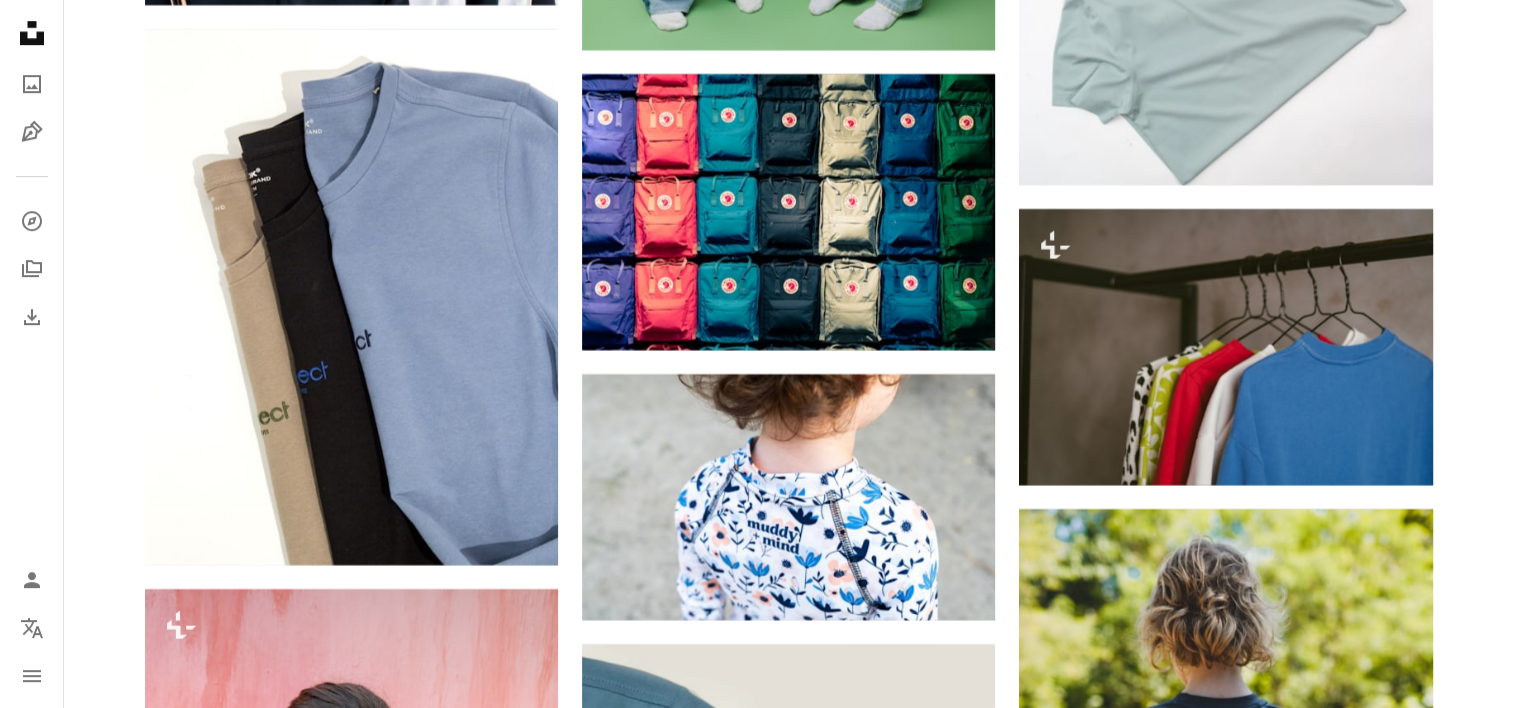 scroll, scrollTop: 23988, scrollLeft: 0, axis: vertical 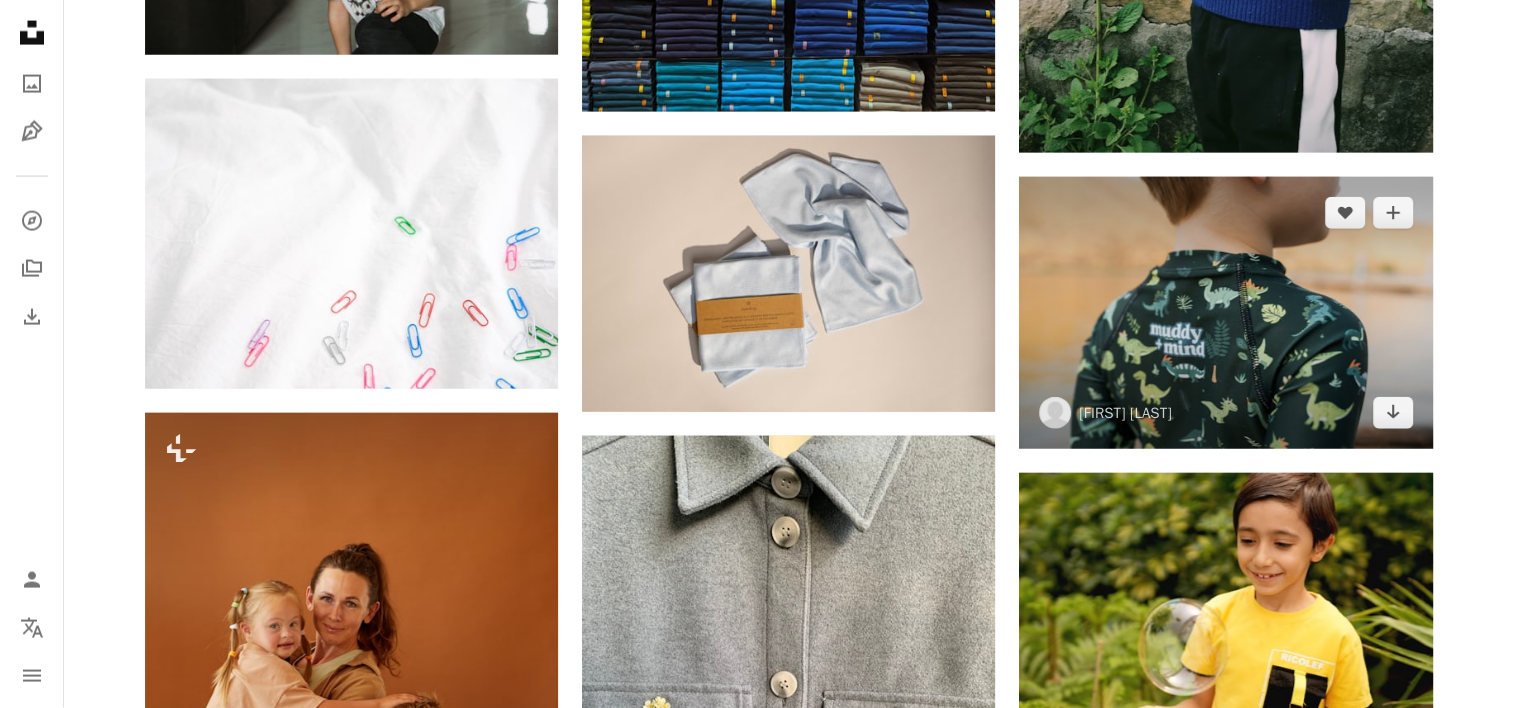click at bounding box center [1225, 312] 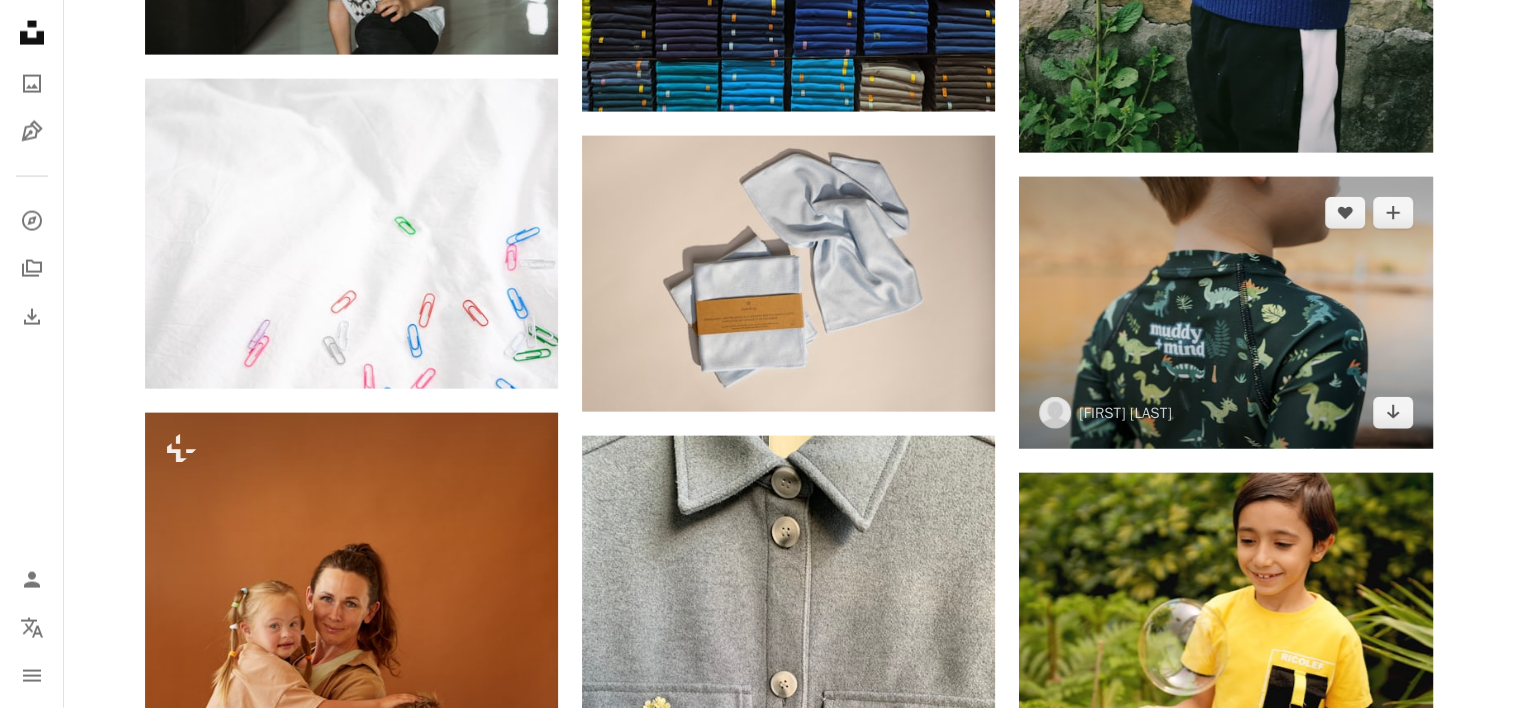 click at bounding box center (1225, 312) 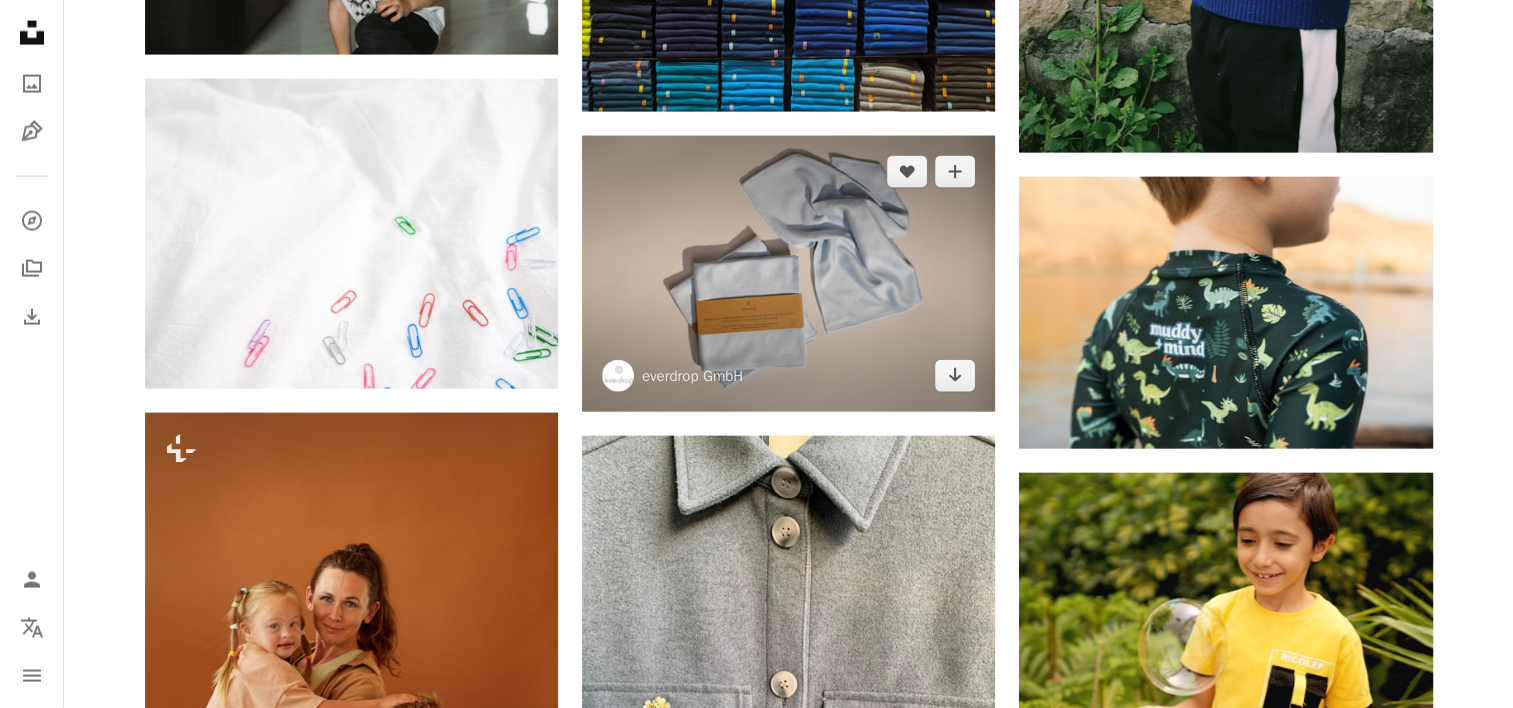click at bounding box center [788, 273] 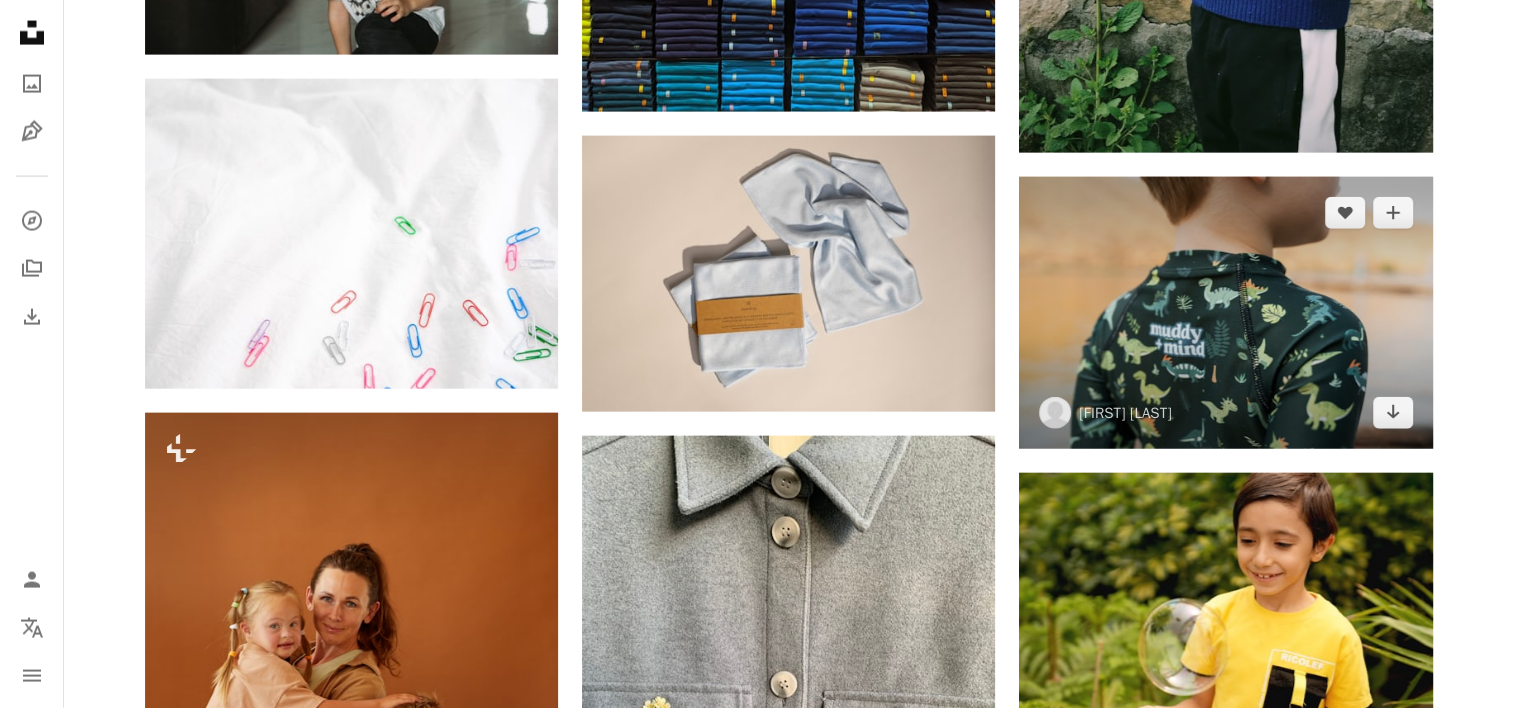 click at bounding box center (1225, 312) 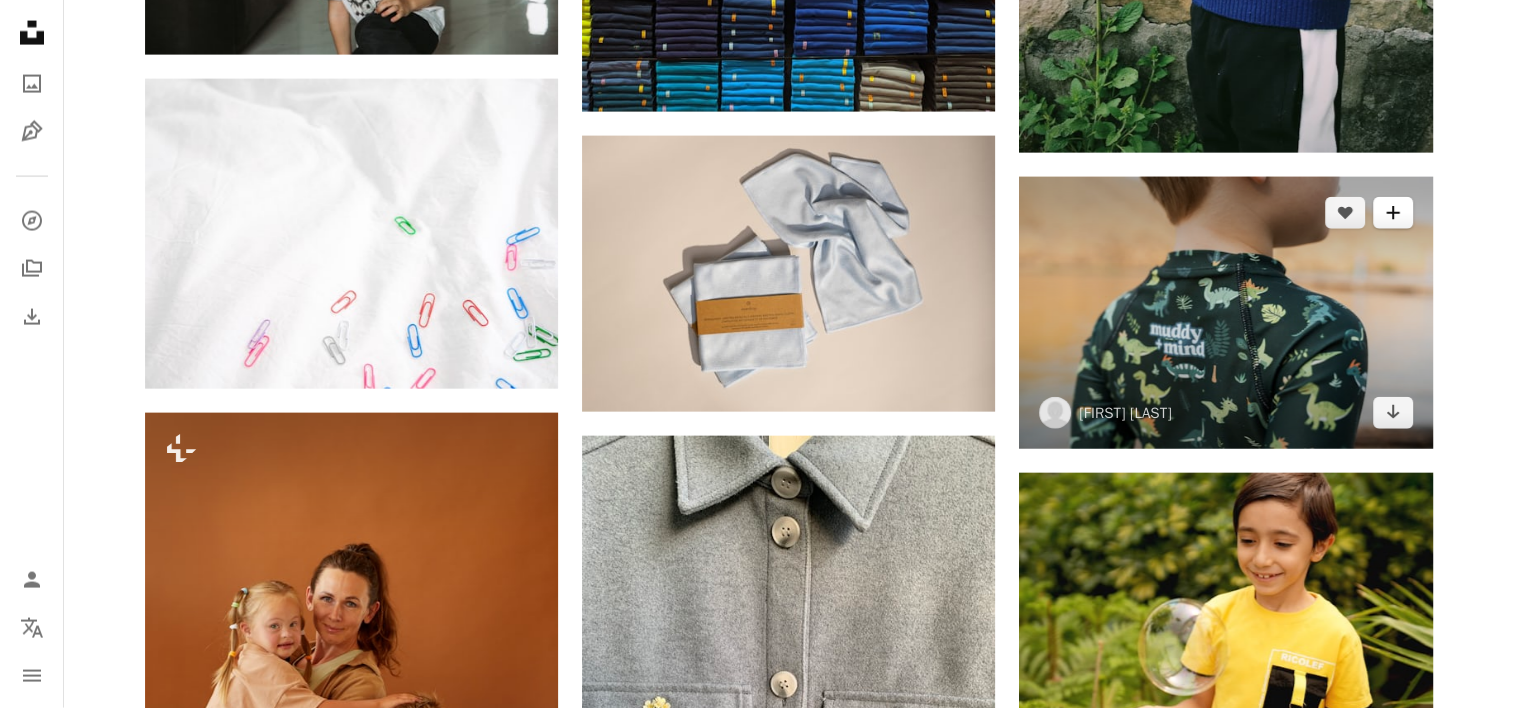 click on "A plus sign" at bounding box center (1393, 213) 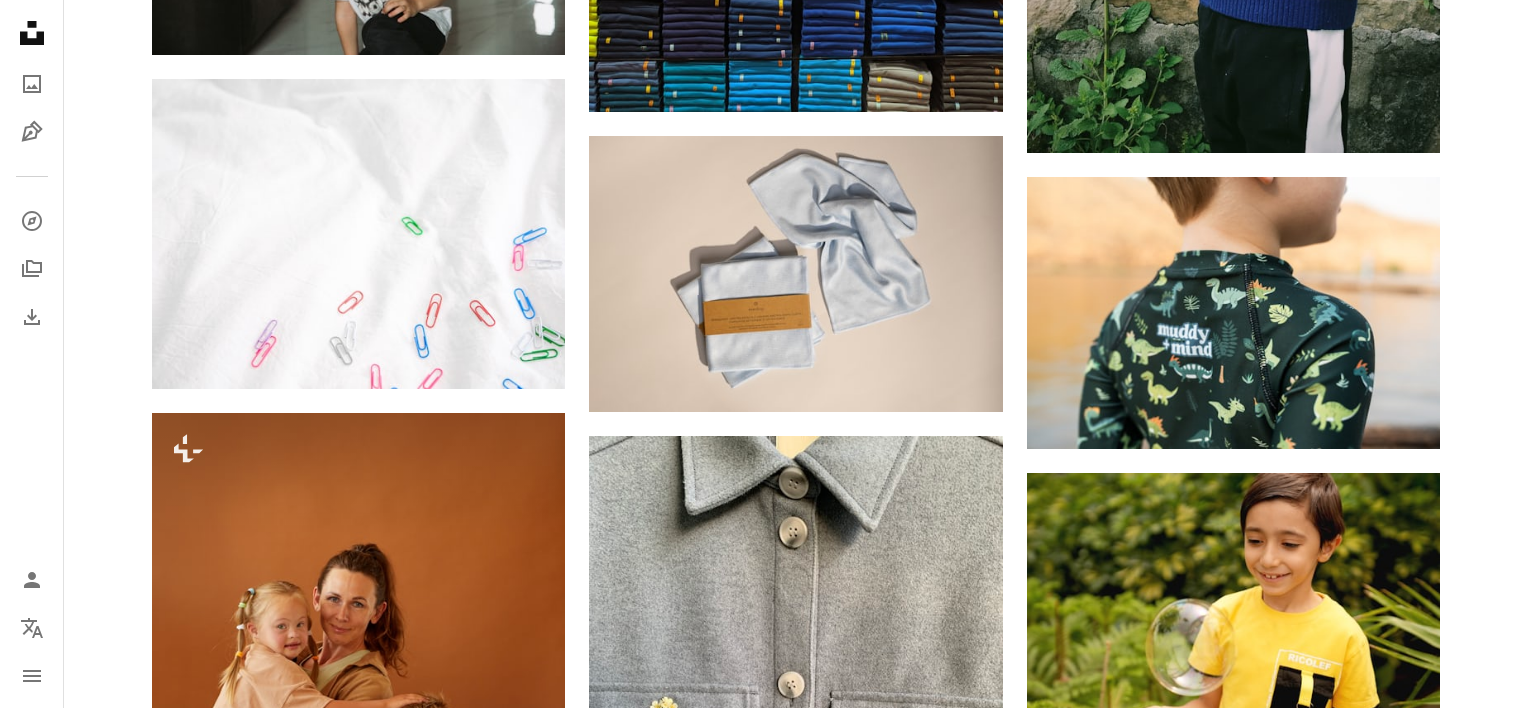 click on "An X shape" at bounding box center [20, 20] 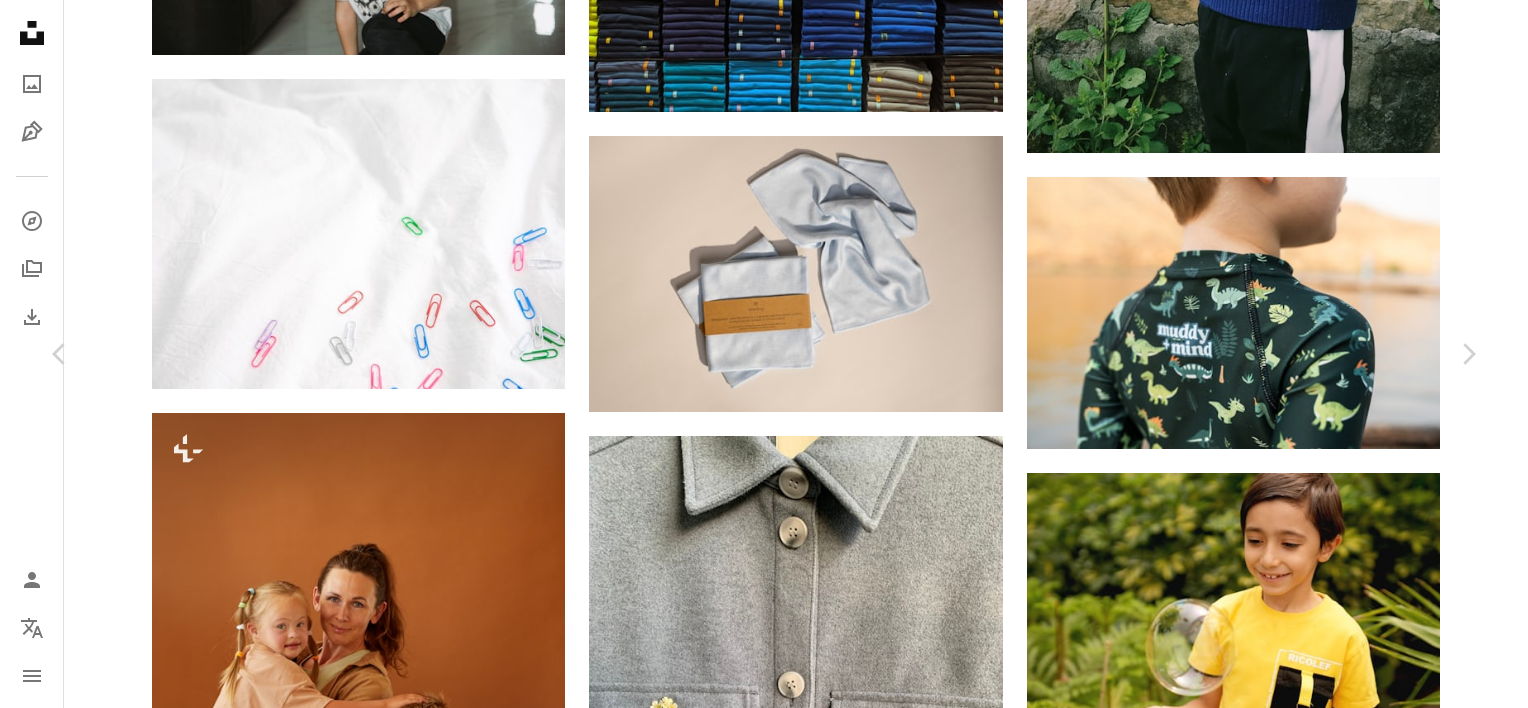 scroll, scrollTop: 49988, scrollLeft: 0, axis: vertical 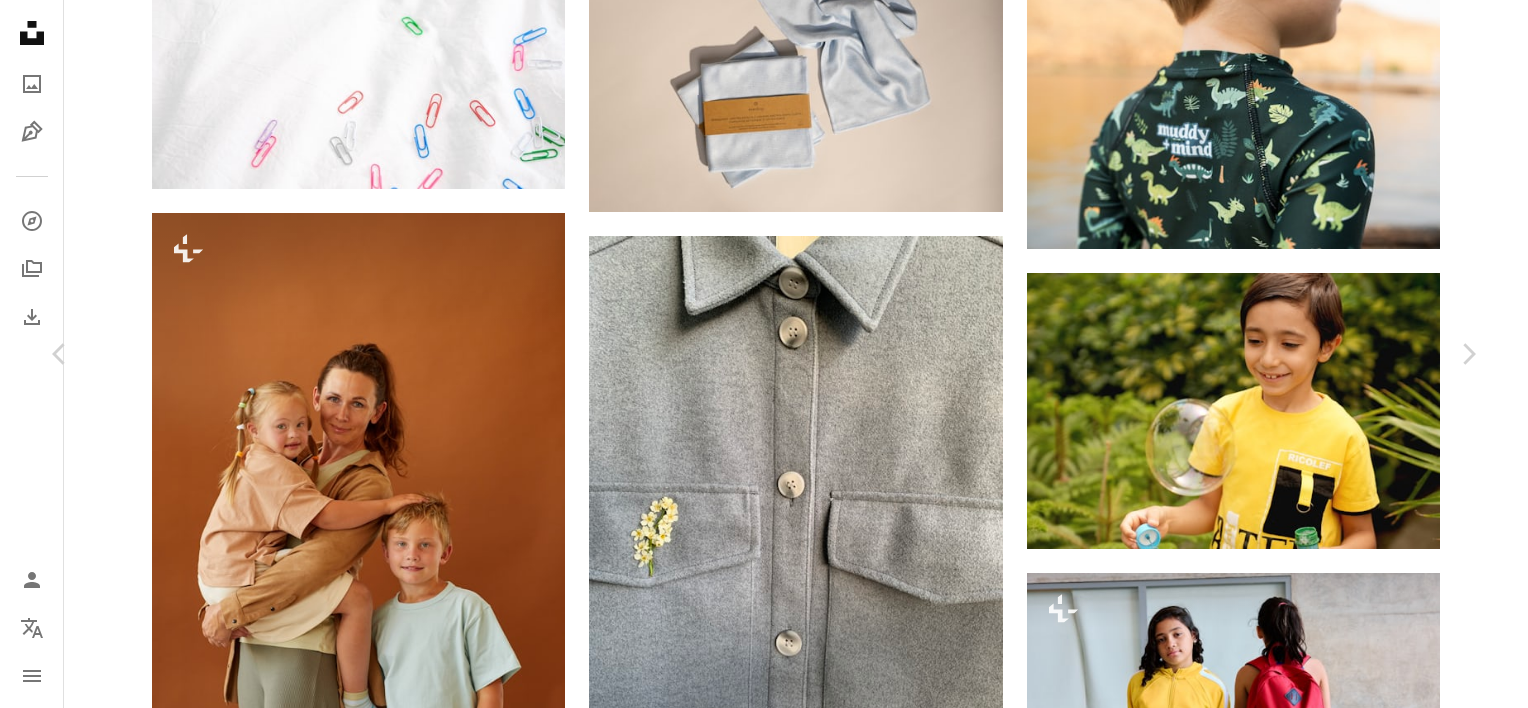 drag, startPoint x: 737, startPoint y: 376, endPoint x: 689, endPoint y: 315, distance: 77.62087 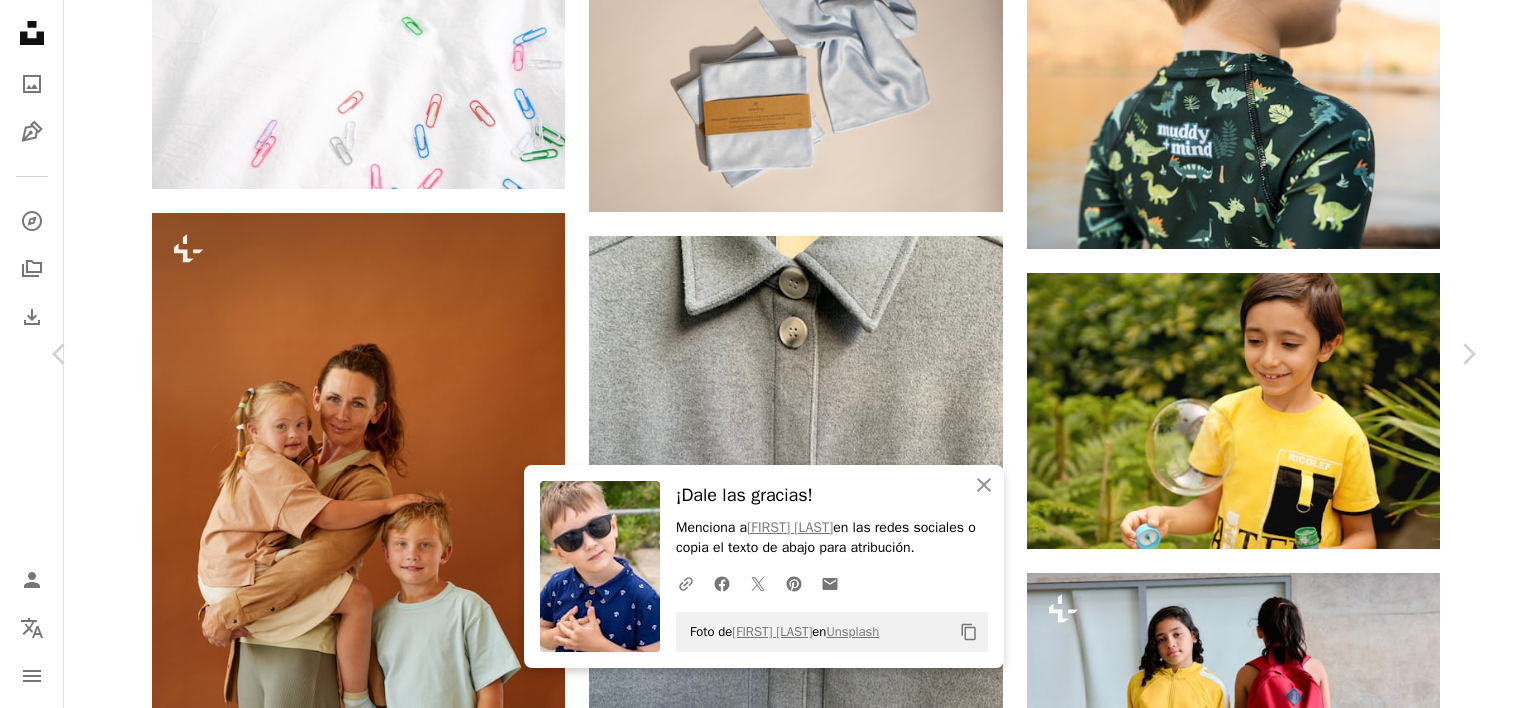 click on "An X shape" at bounding box center [20, 20] 